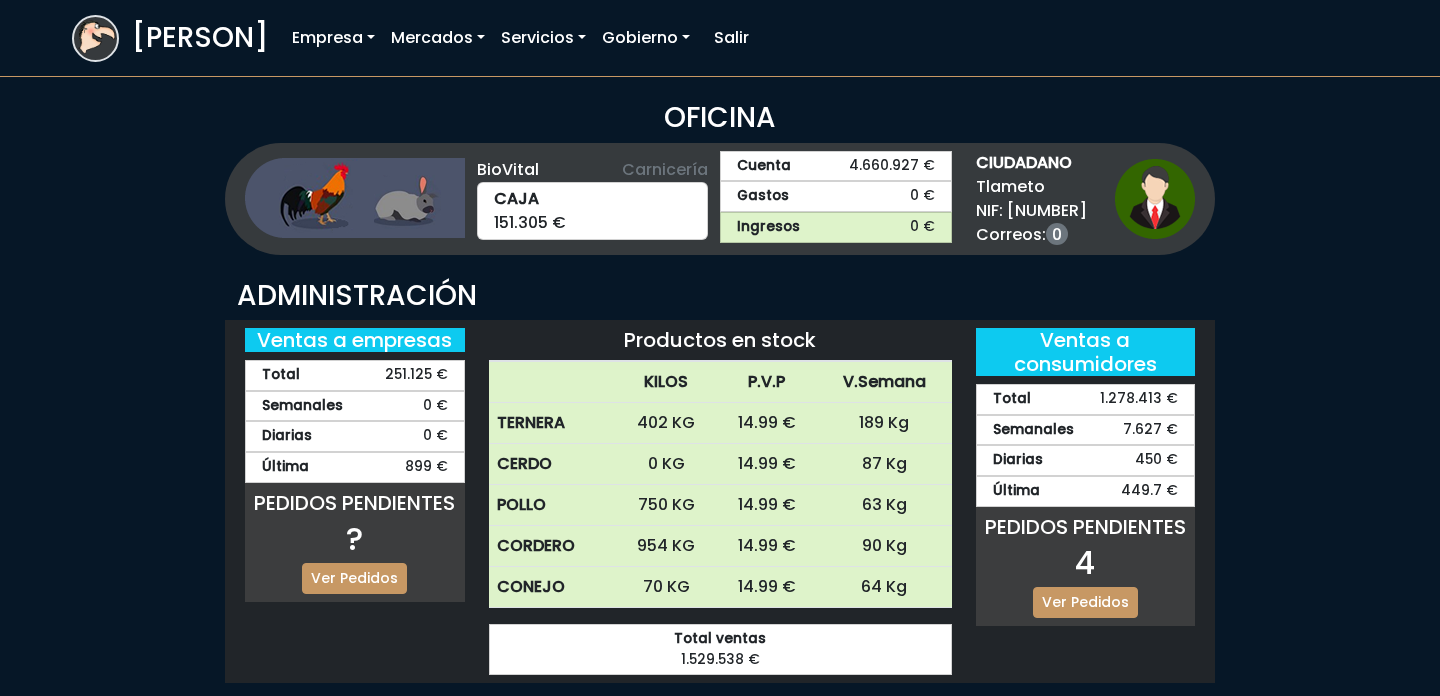 scroll, scrollTop: 0, scrollLeft: 0, axis: both 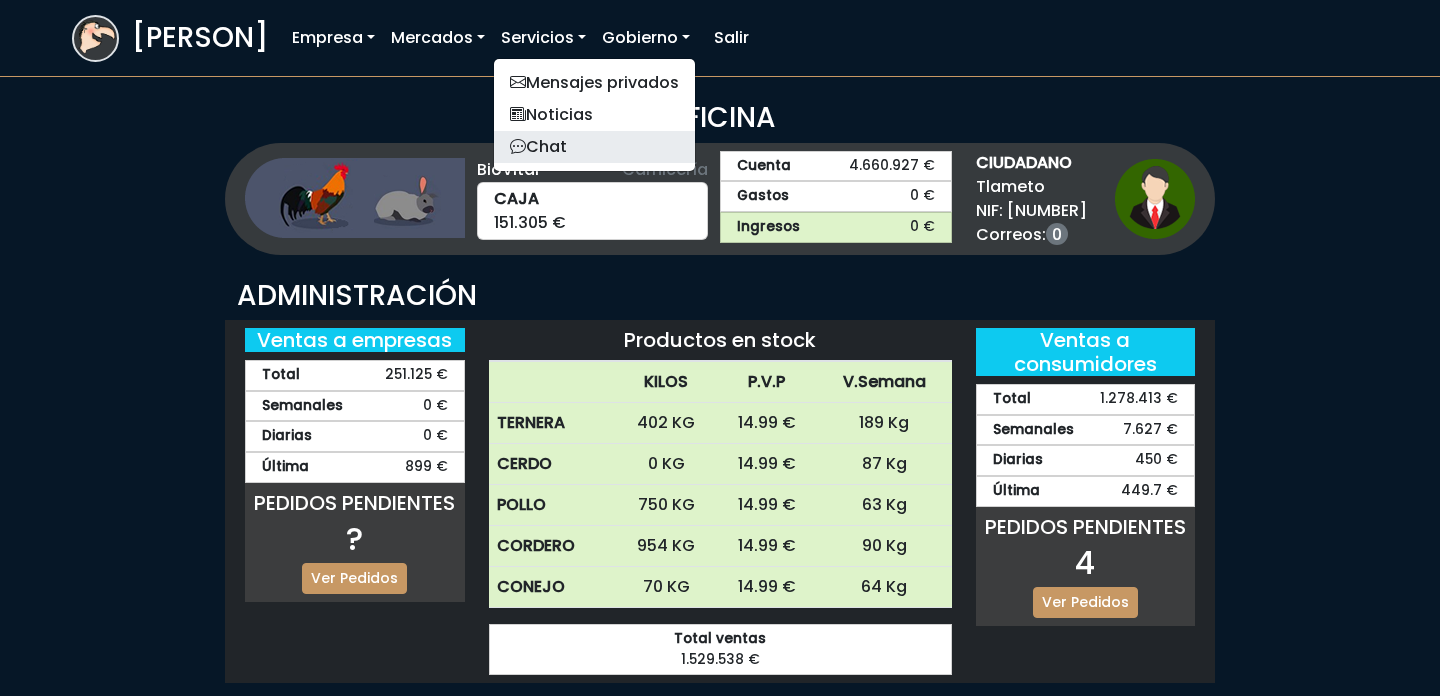 click on "Chat" at bounding box center (594, 147) 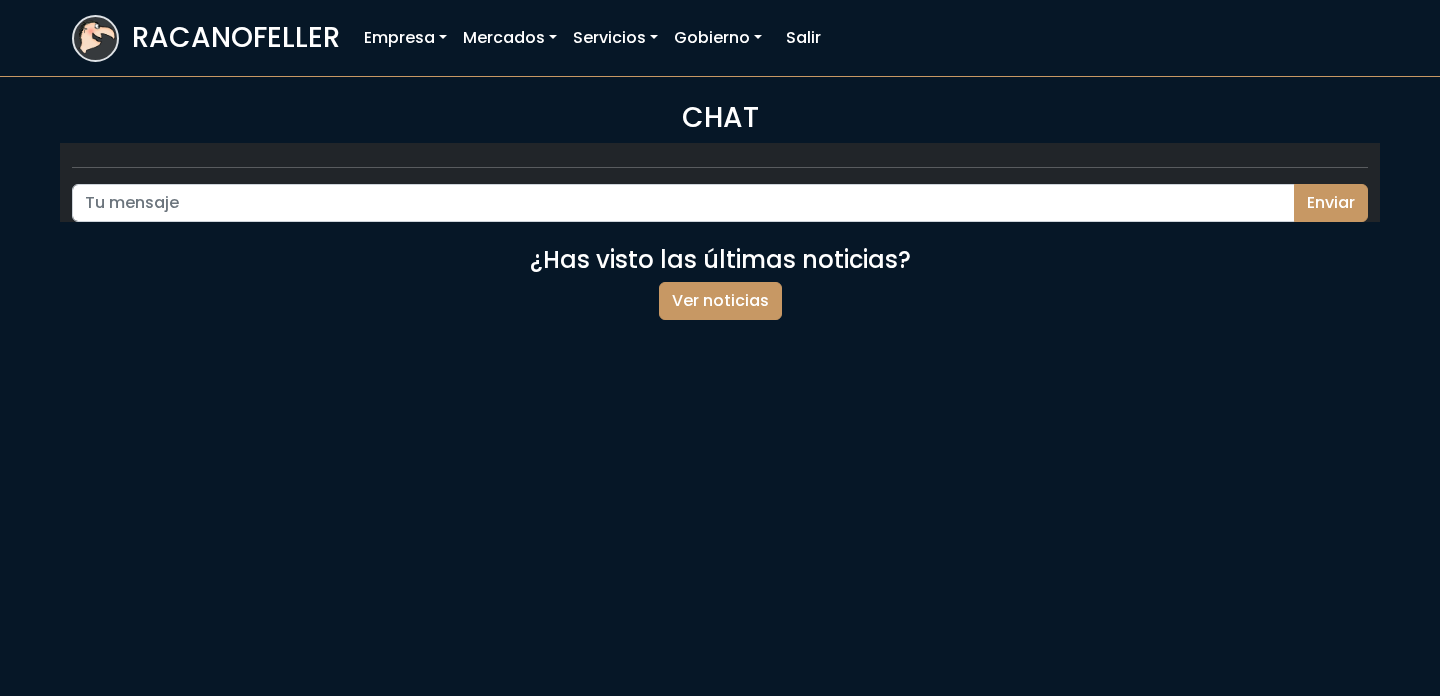scroll, scrollTop: 0, scrollLeft: 0, axis: both 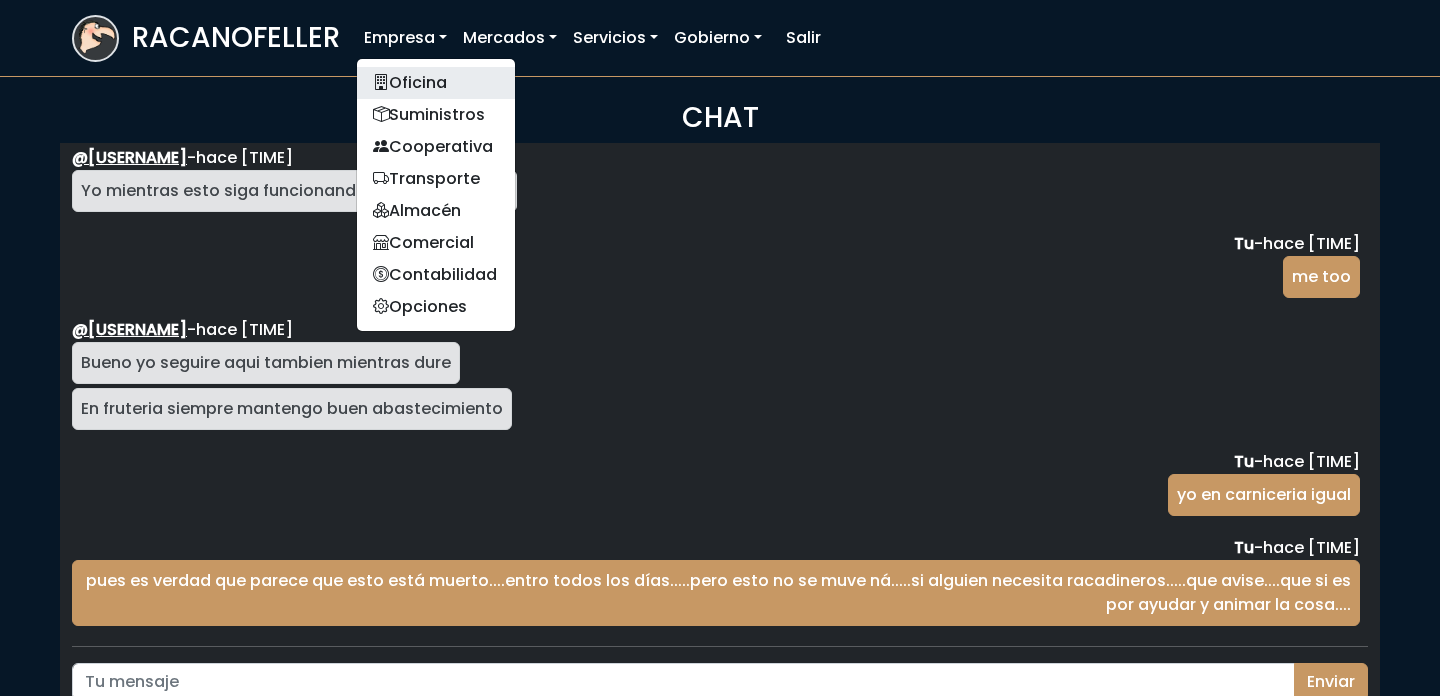 click on "Oficina" at bounding box center [436, 83] 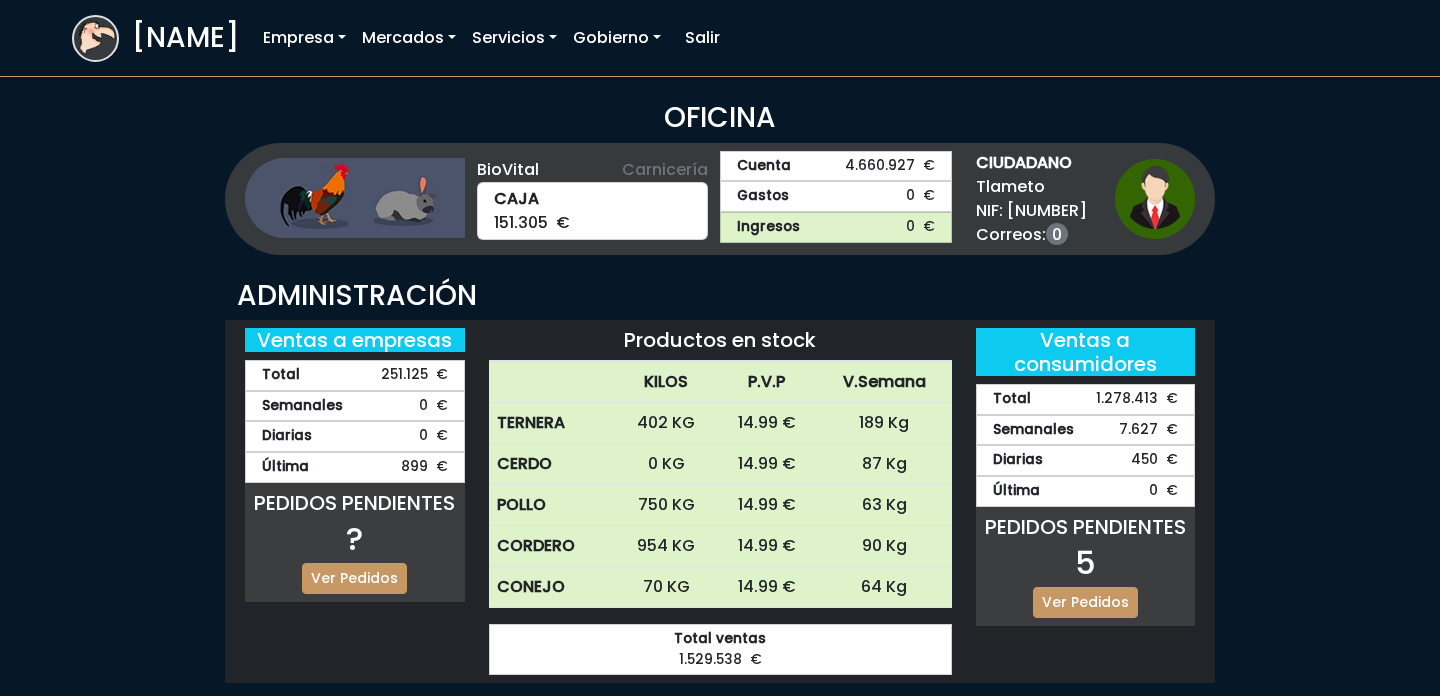 scroll, scrollTop: 0, scrollLeft: 0, axis: both 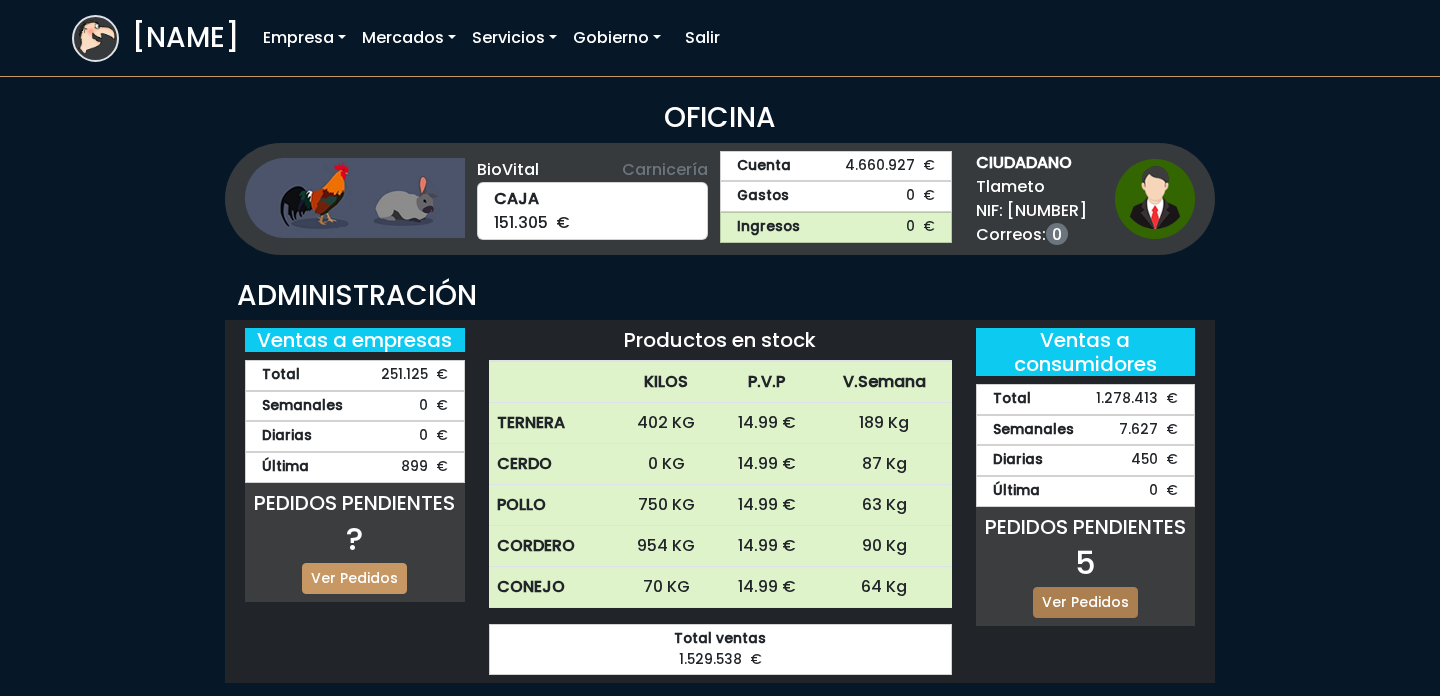 click on "Ver Pedidos" at bounding box center (1085, 602) 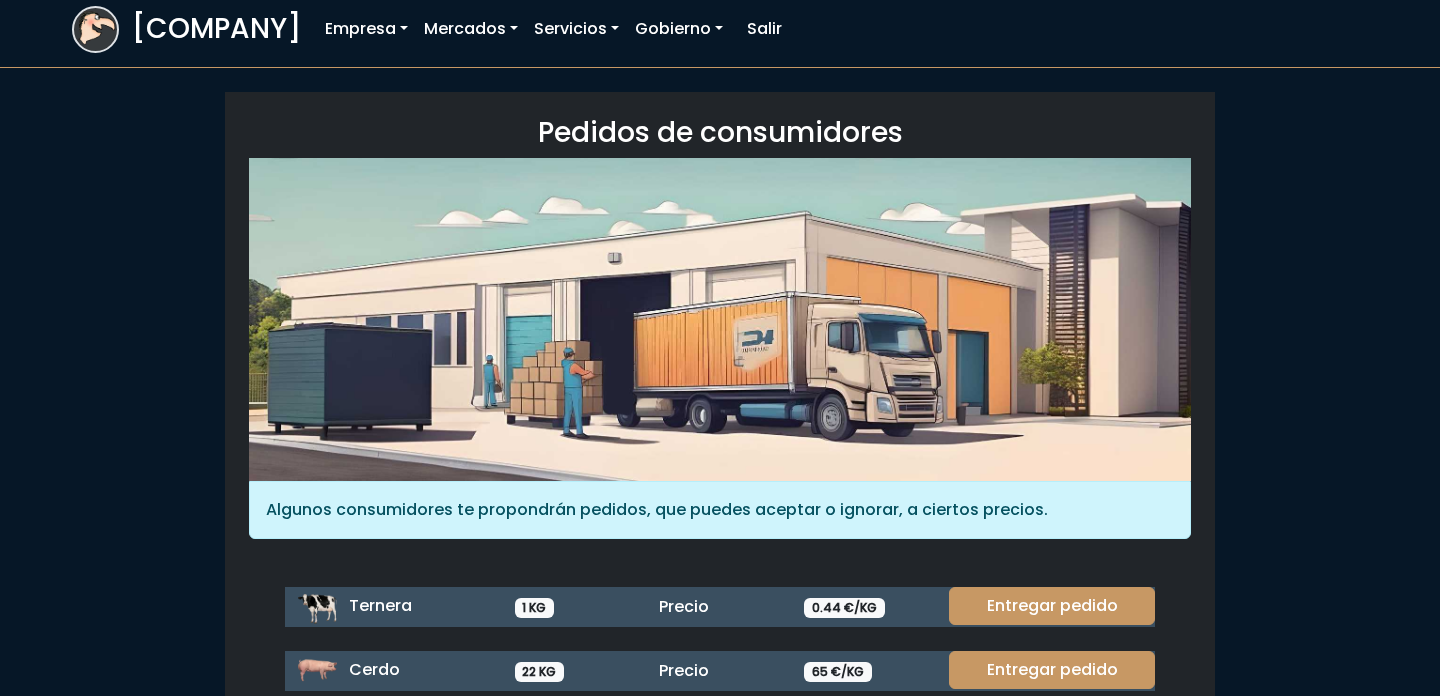 scroll, scrollTop: 0, scrollLeft: 0, axis: both 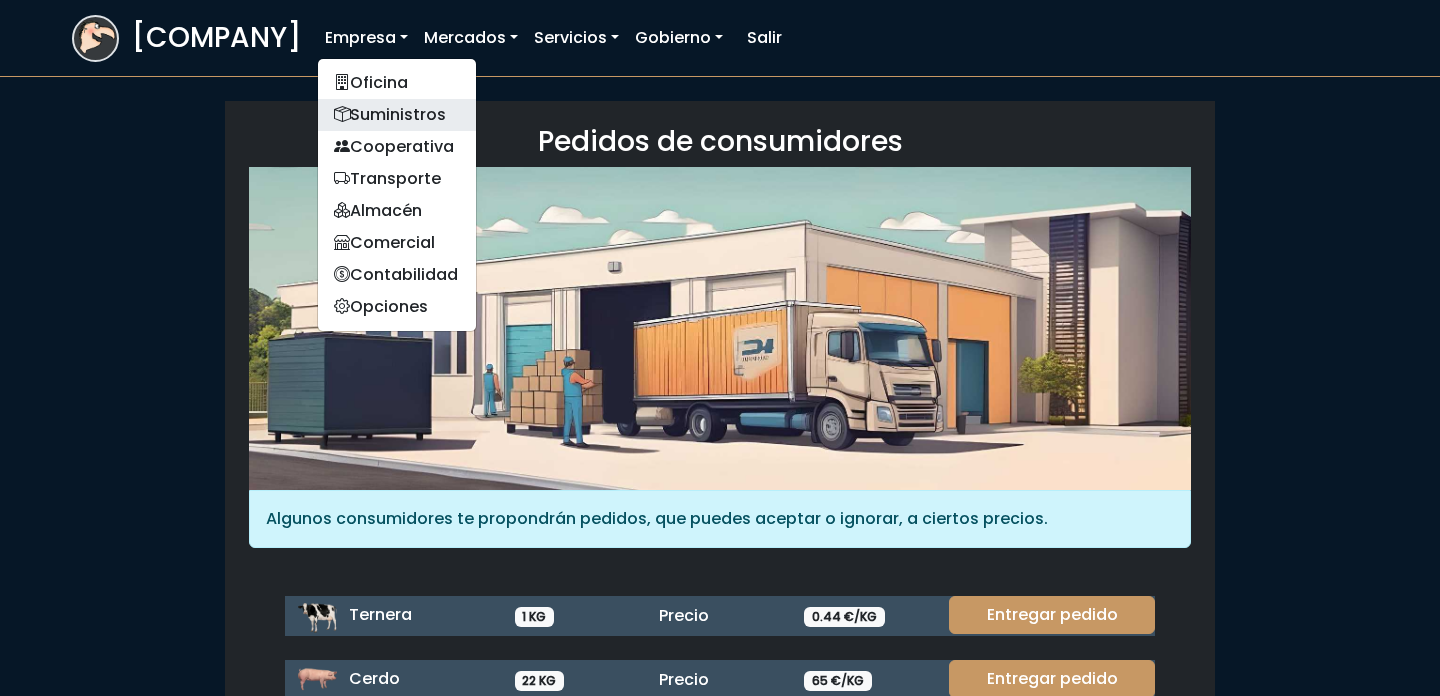 click on "Suministros" at bounding box center [397, 115] 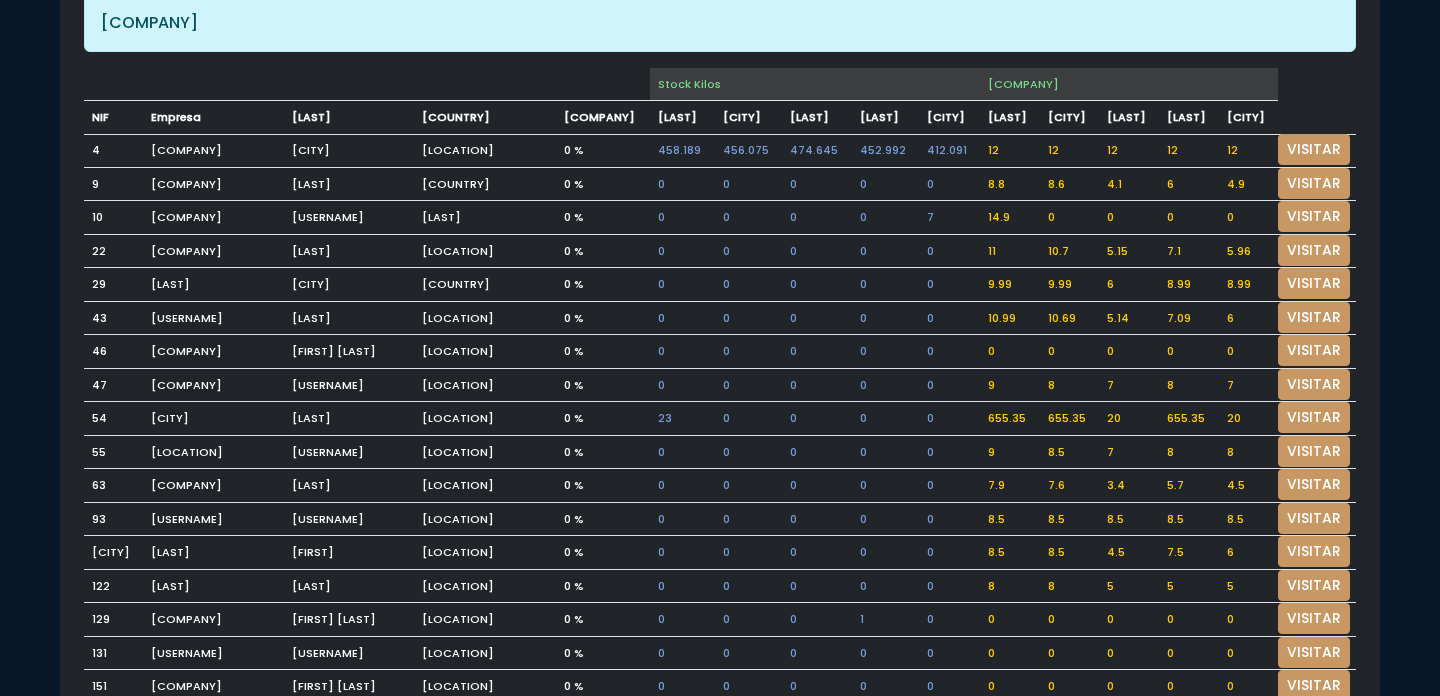 scroll, scrollTop: 172, scrollLeft: 0, axis: vertical 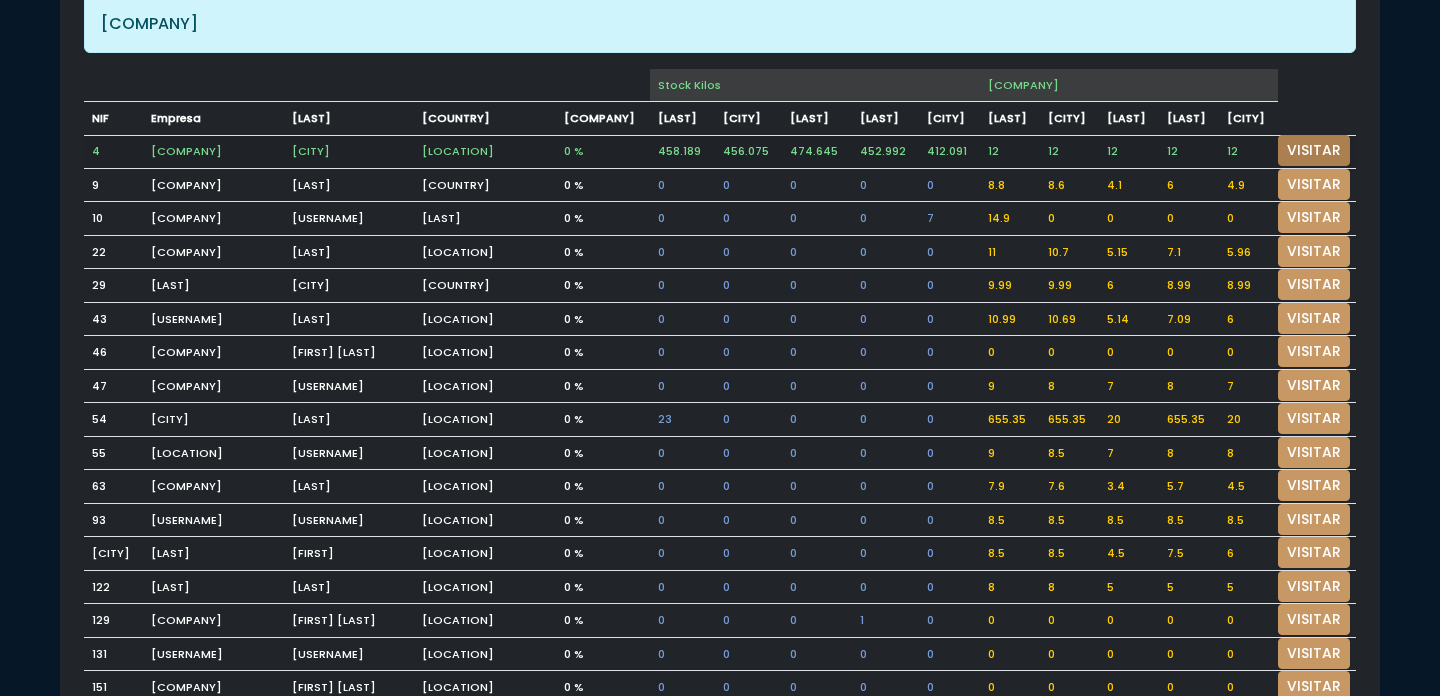 click on "VISITAR" at bounding box center [1314, 150] 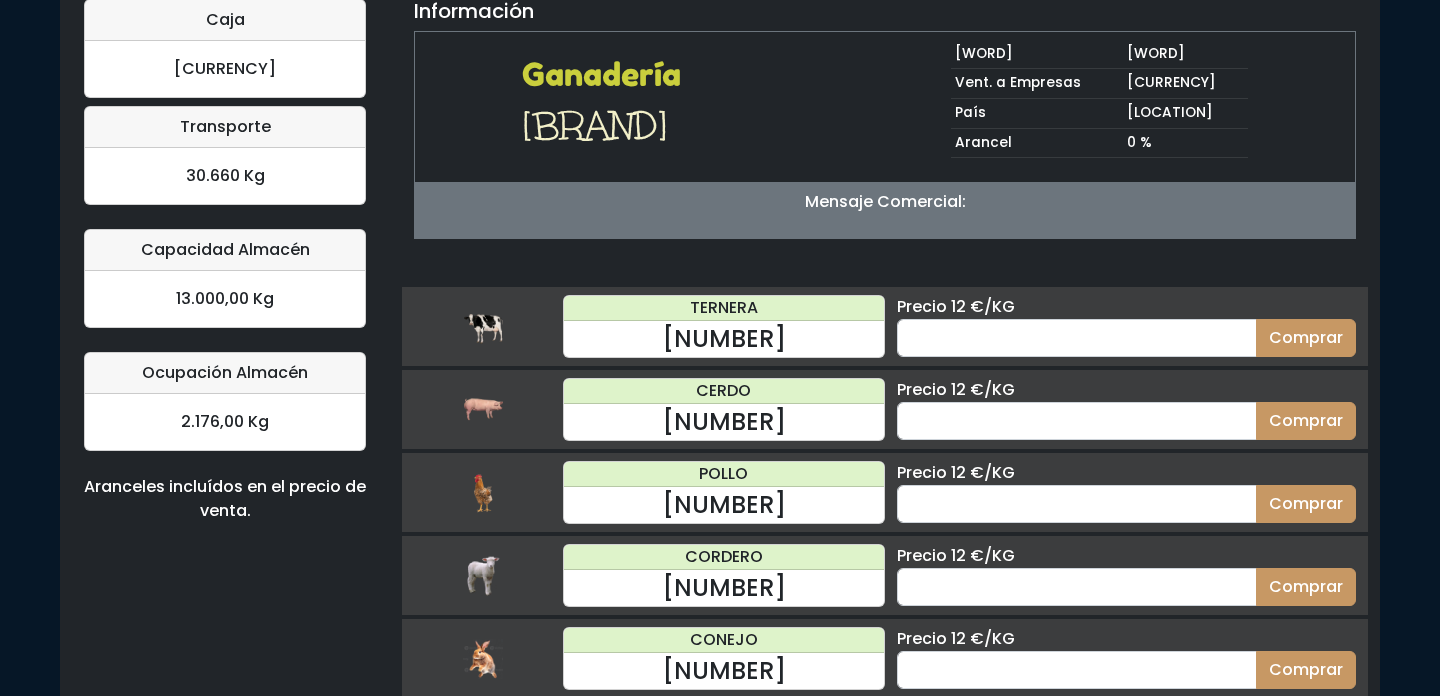 scroll, scrollTop: 179, scrollLeft: 0, axis: vertical 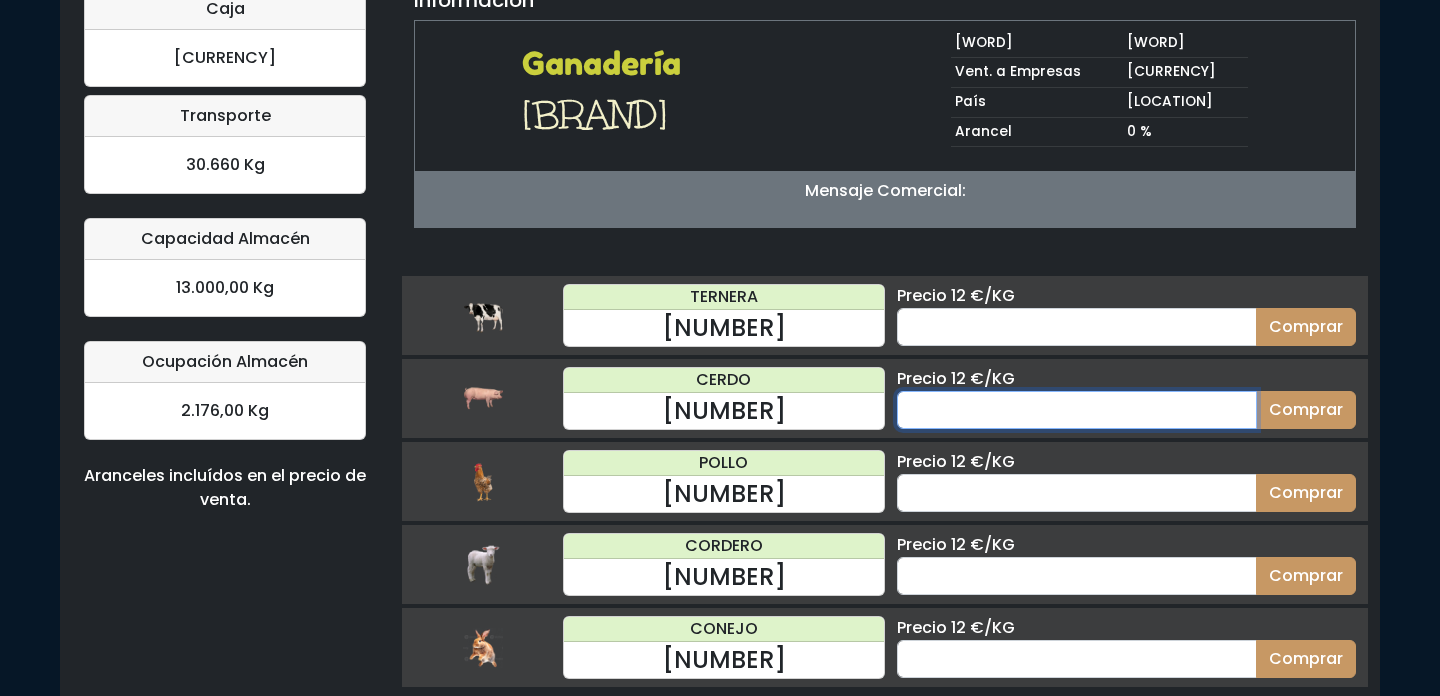 click at bounding box center (1077, 410) 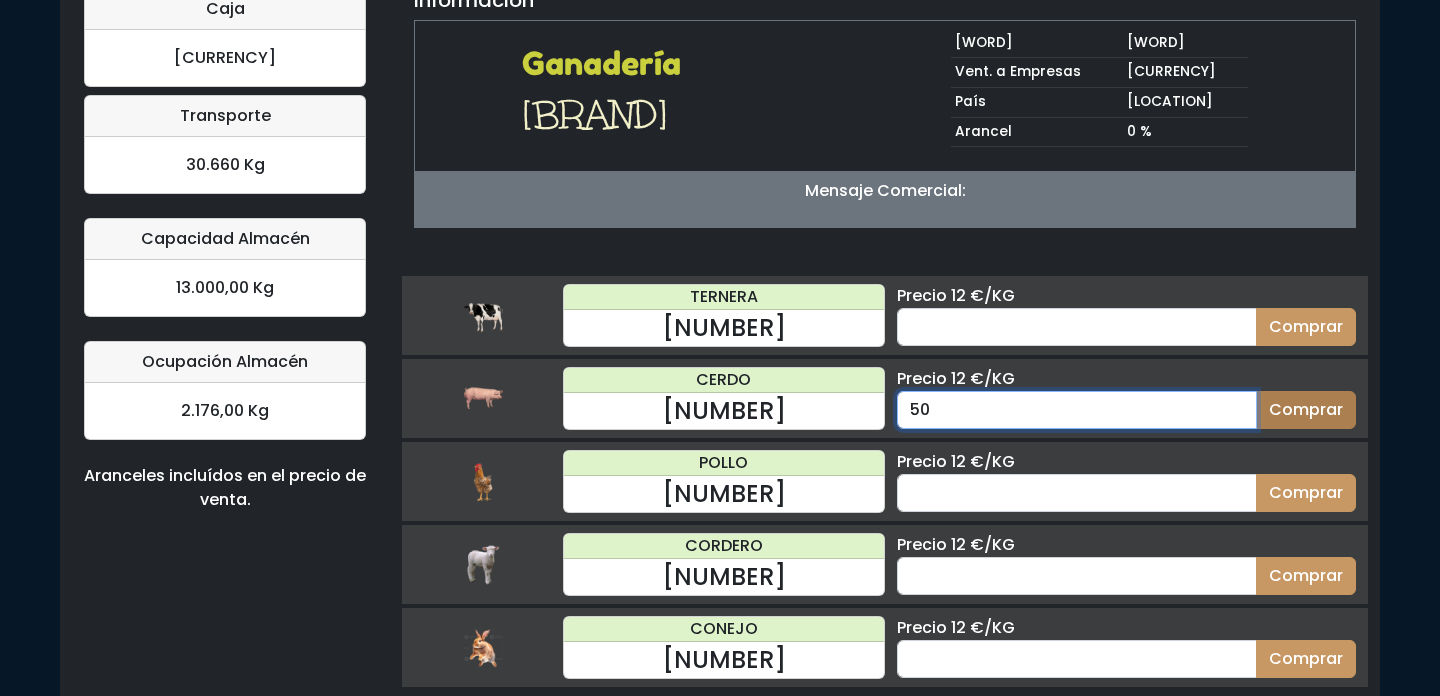 type on "50" 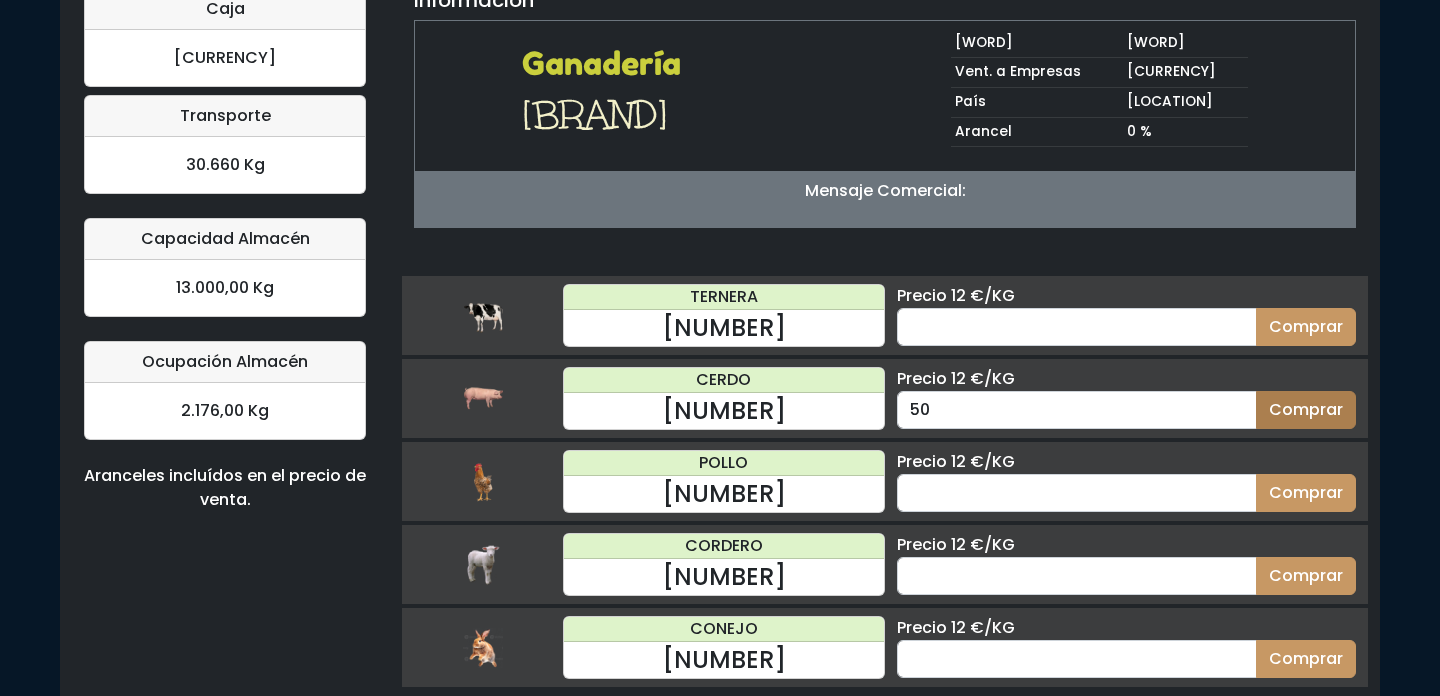 click on "Comprar" at bounding box center (1306, 410) 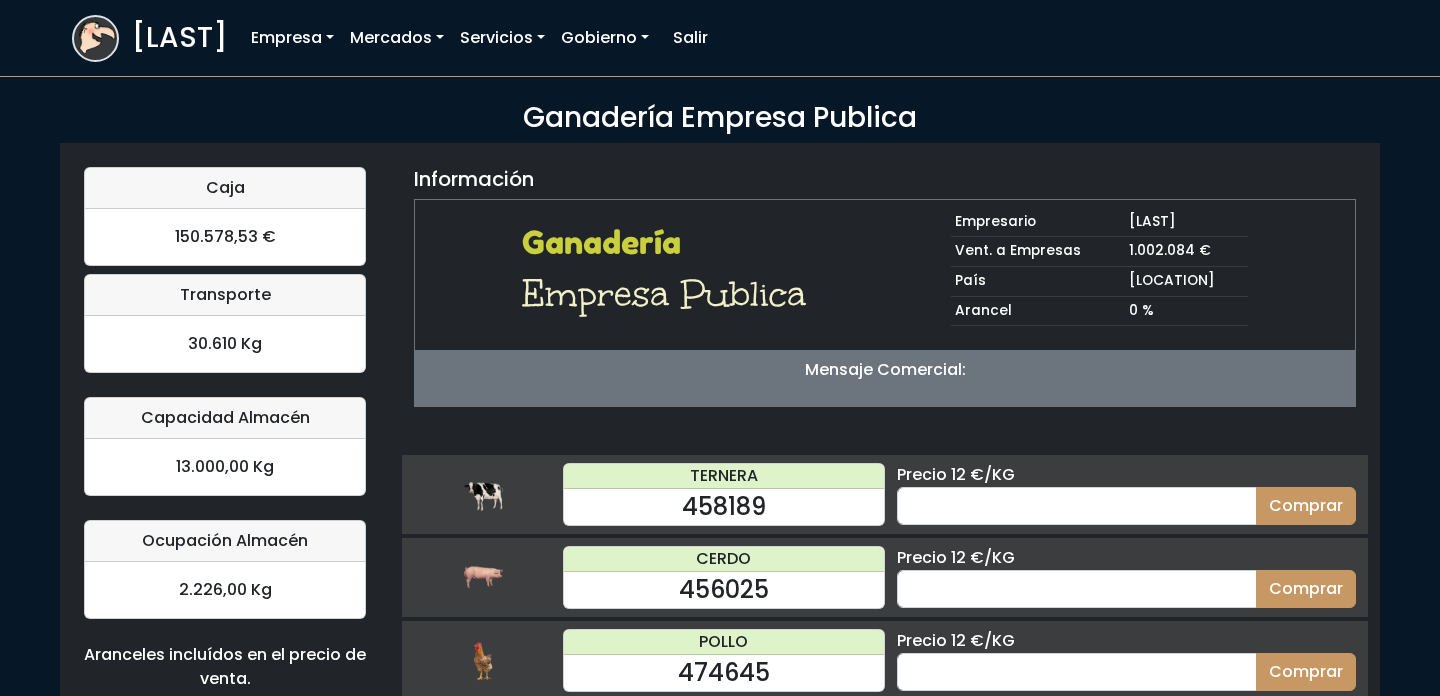 scroll, scrollTop: 0, scrollLeft: 0, axis: both 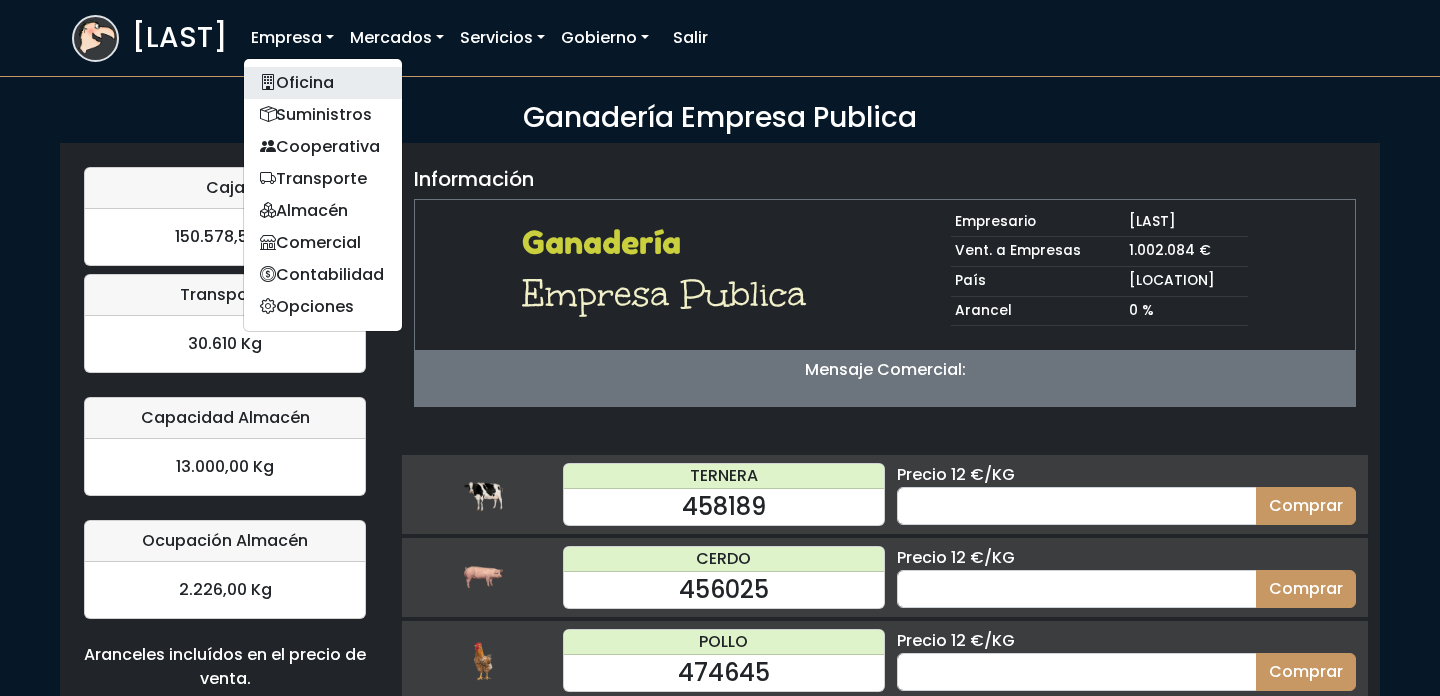 click on "Oficina" at bounding box center [323, 83] 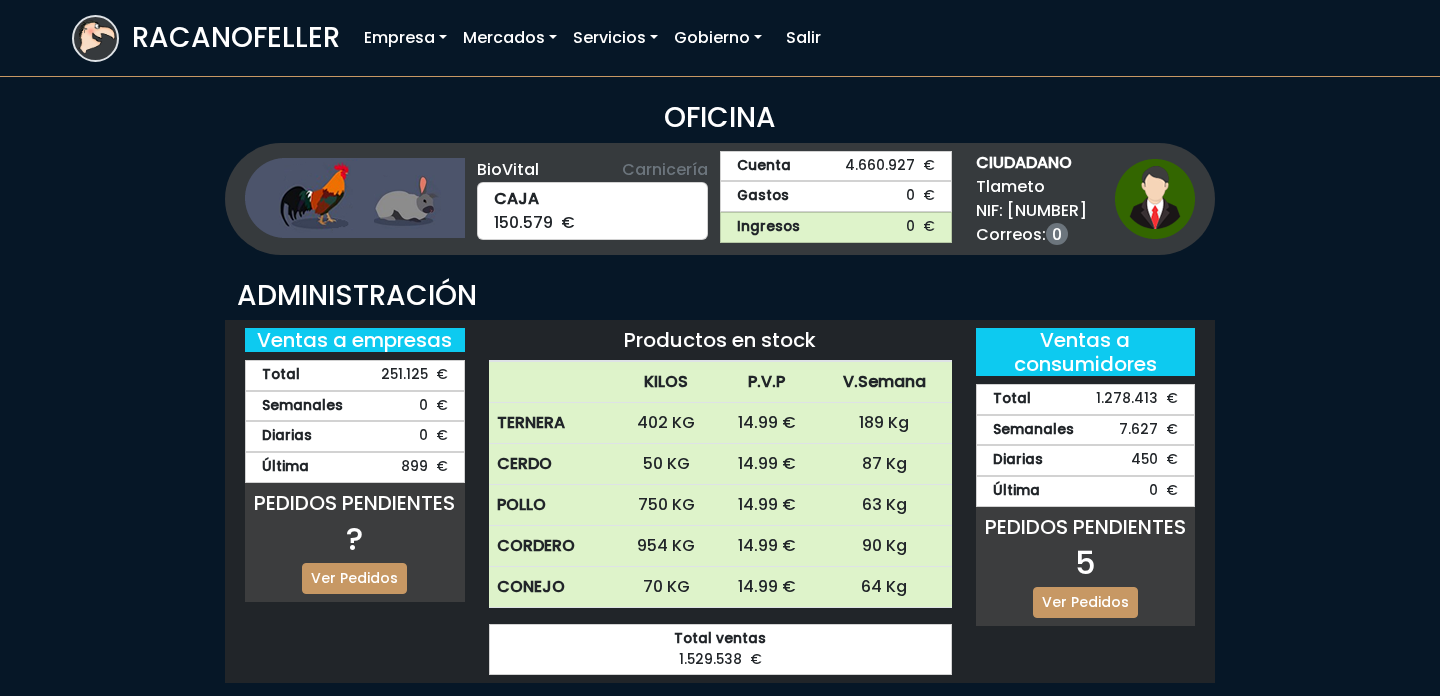 scroll, scrollTop: 0, scrollLeft: 0, axis: both 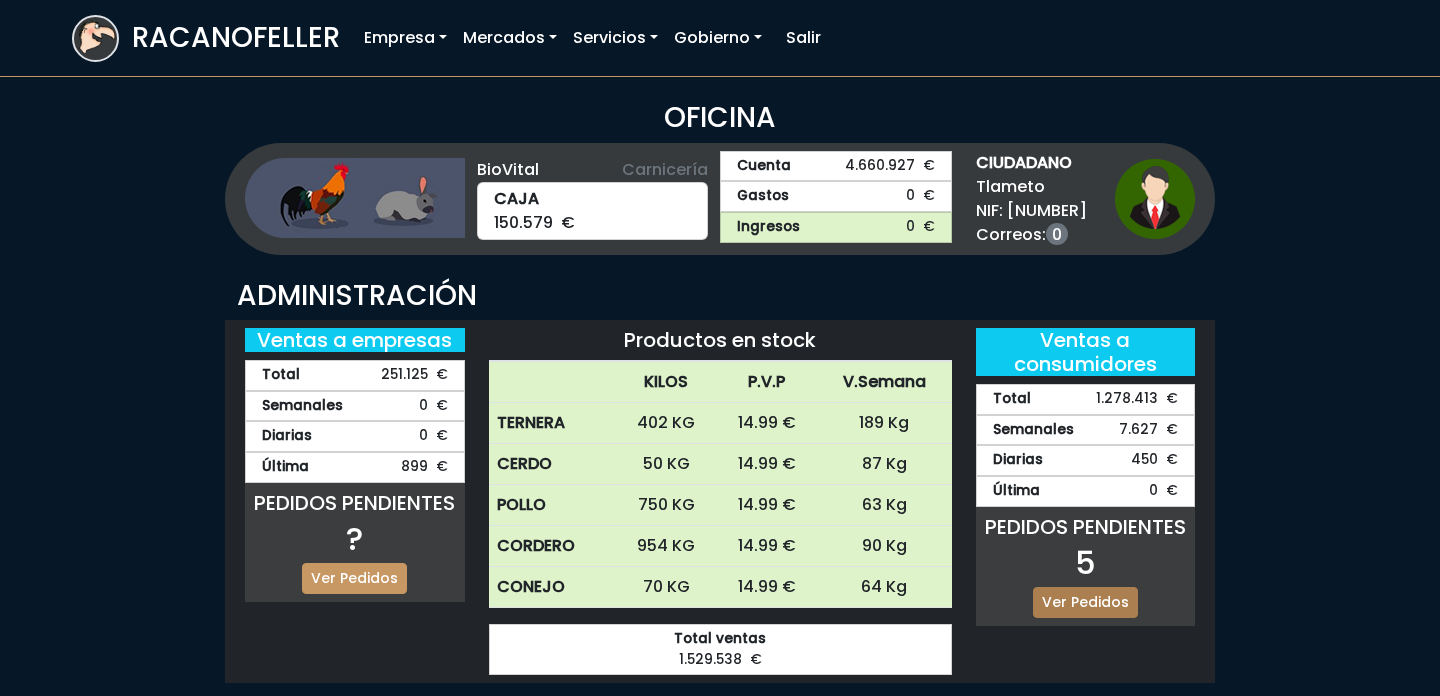 click on "Ver Pedidos" at bounding box center (1085, 602) 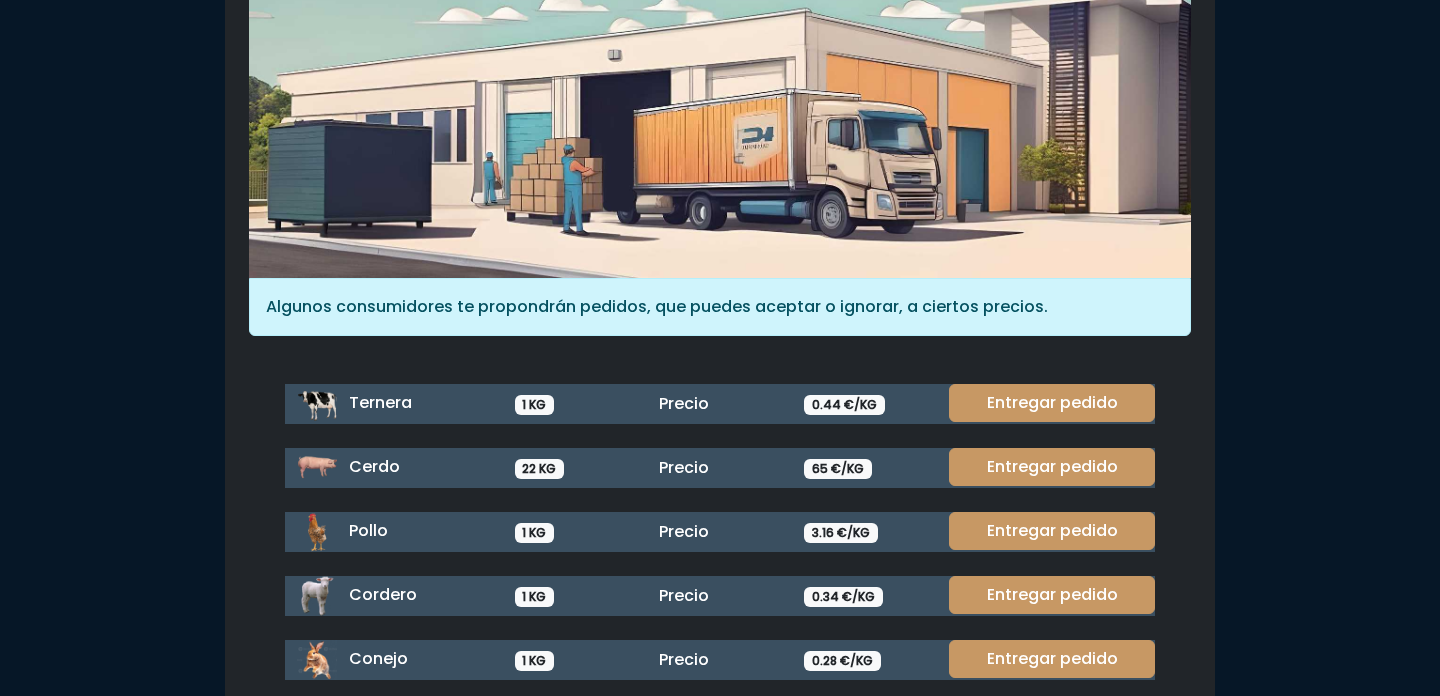 scroll, scrollTop: 265, scrollLeft: 0, axis: vertical 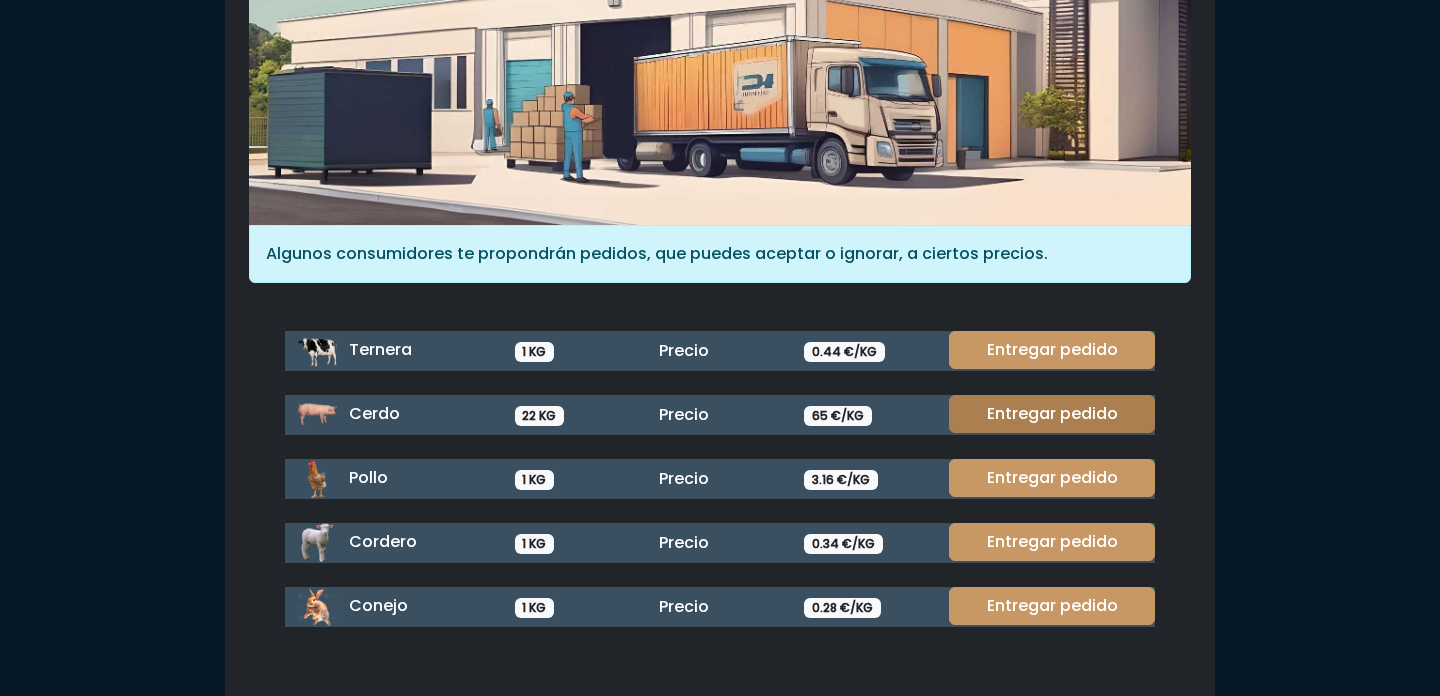 click on "Entregar pedido" at bounding box center (1052, 414) 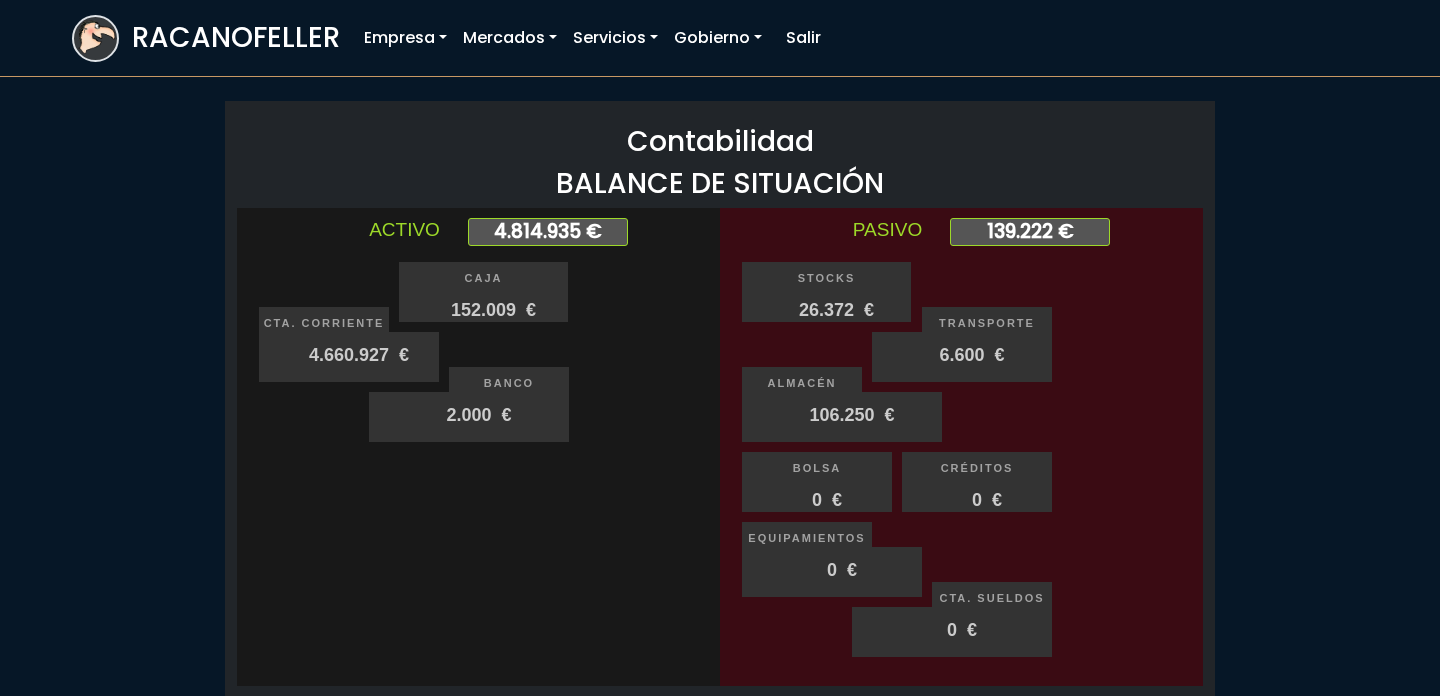 scroll, scrollTop: 0, scrollLeft: 0, axis: both 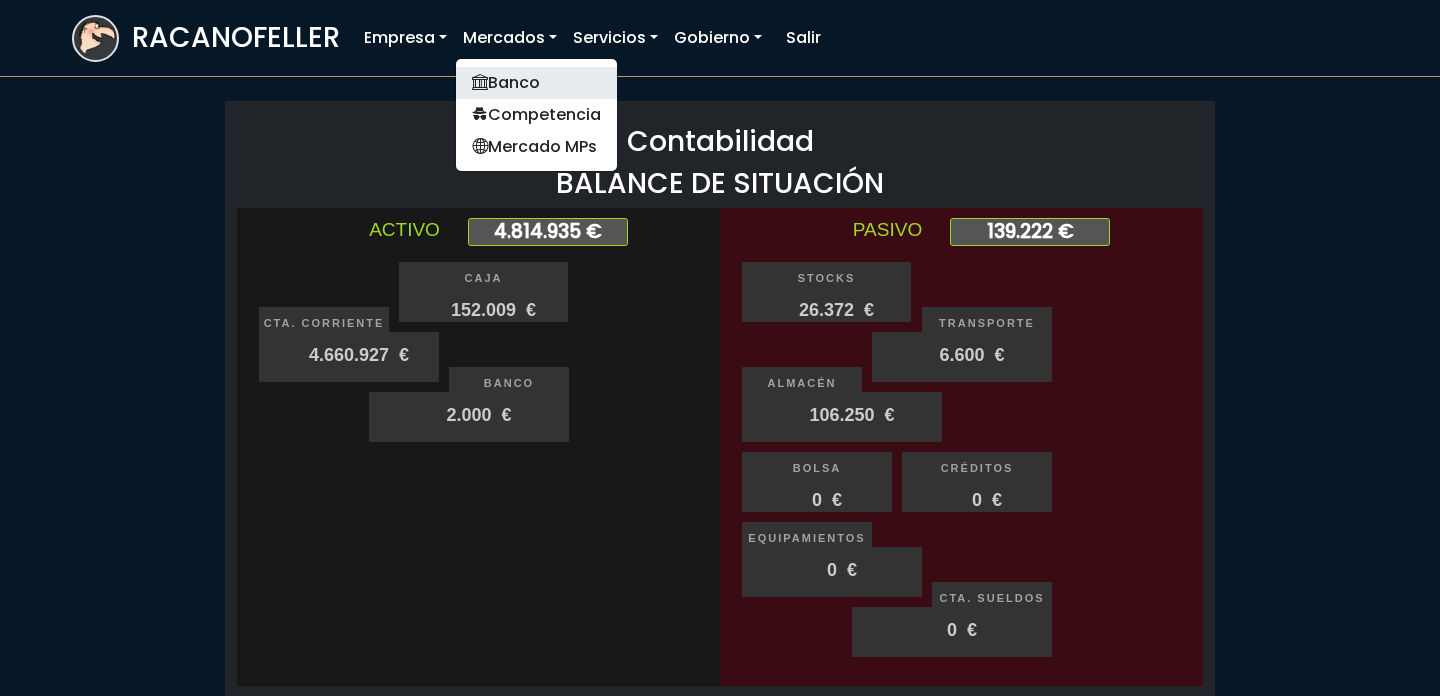 click on "Banco" at bounding box center [536, 83] 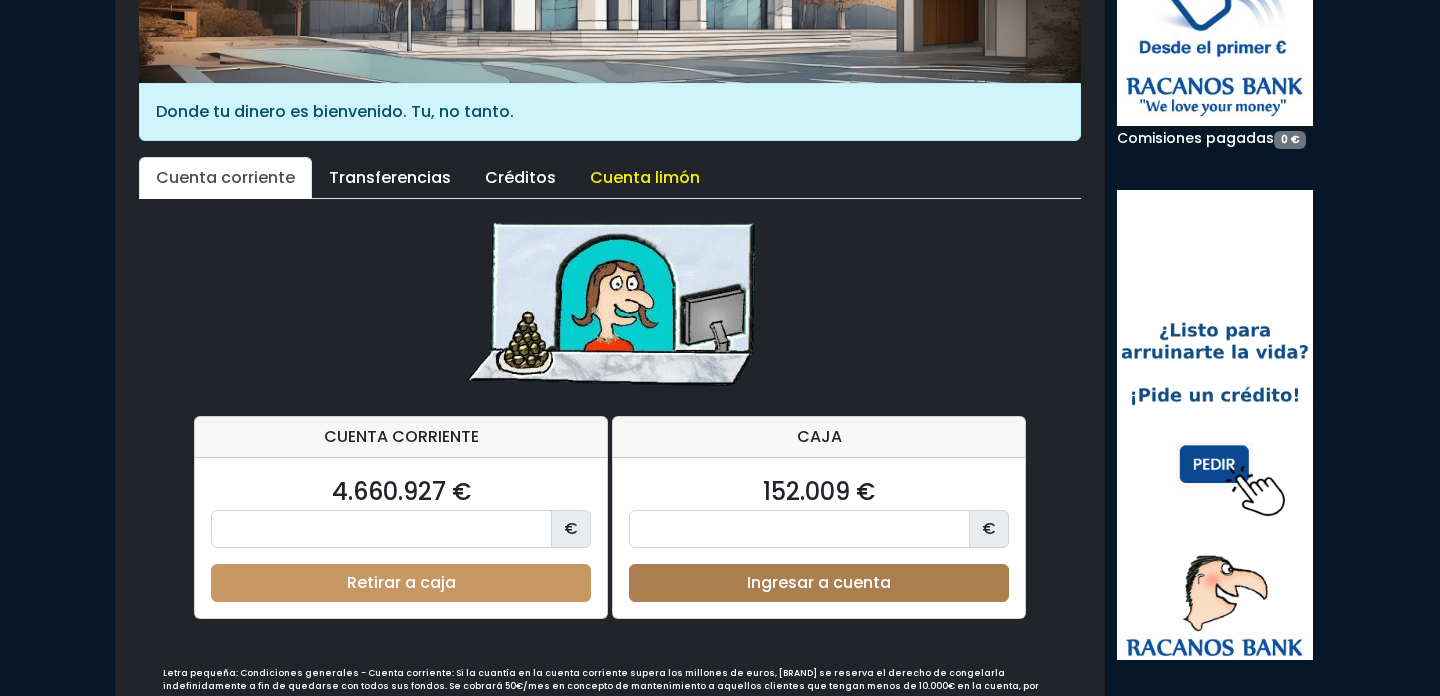 scroll, scrollTop: 404, scrollLeft: 0, axis: vertical 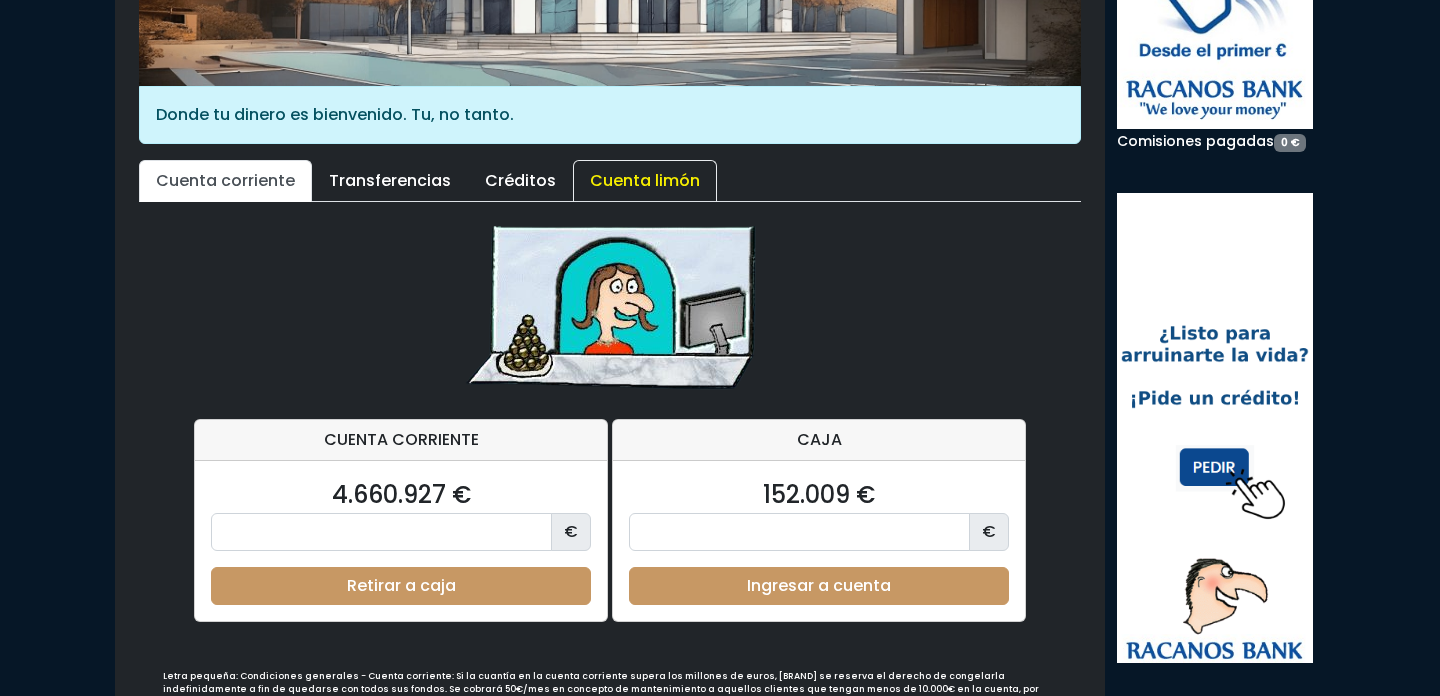 click on "Cuenta limón" at bounding box center (645, 181) 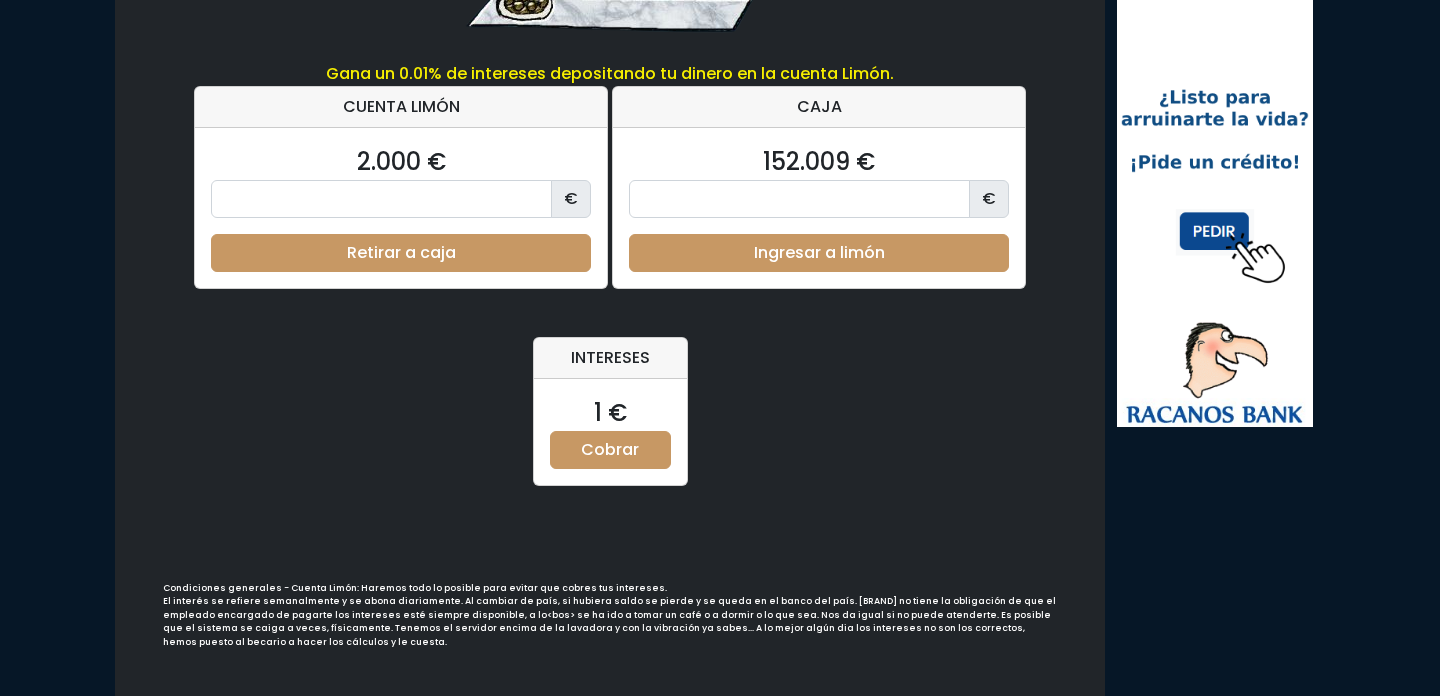 scroll, scrollTop: 788, scrollLeft: 0, axis: vertical 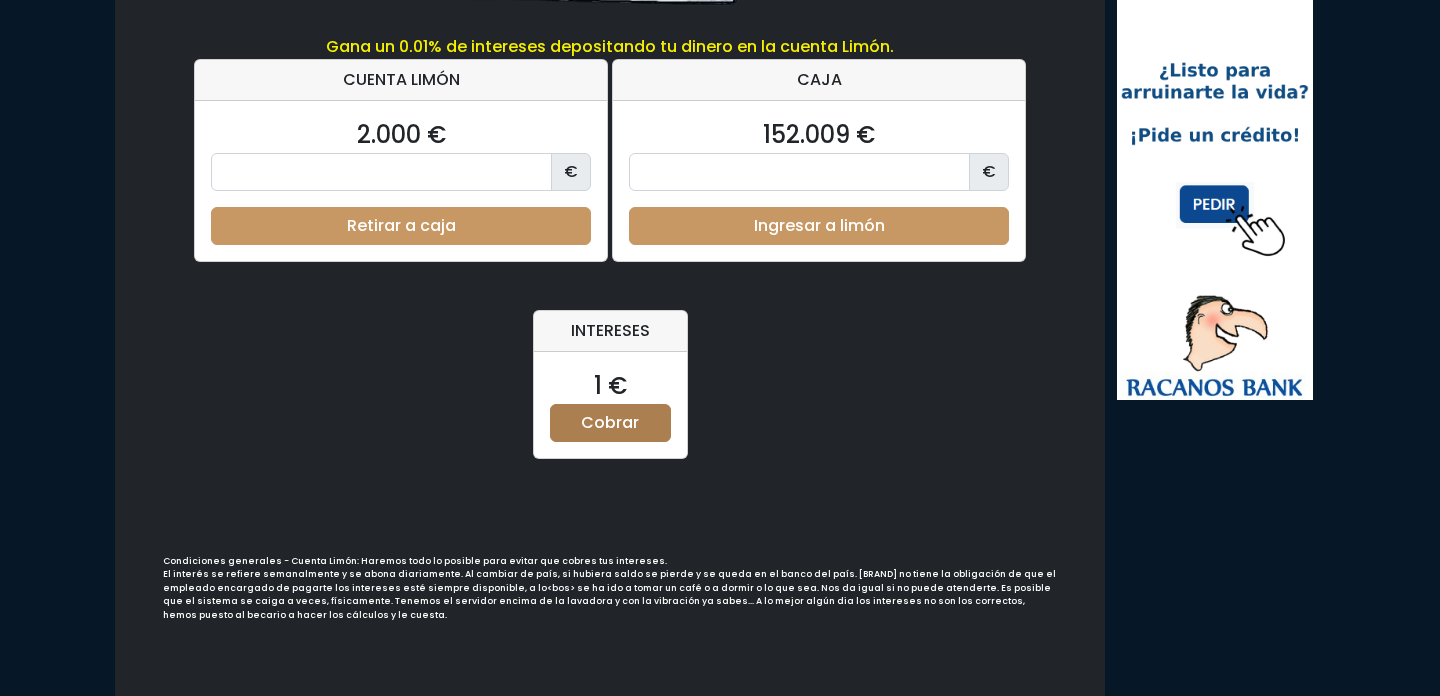 click on "Cobrar" at bounding box center (610, 423) 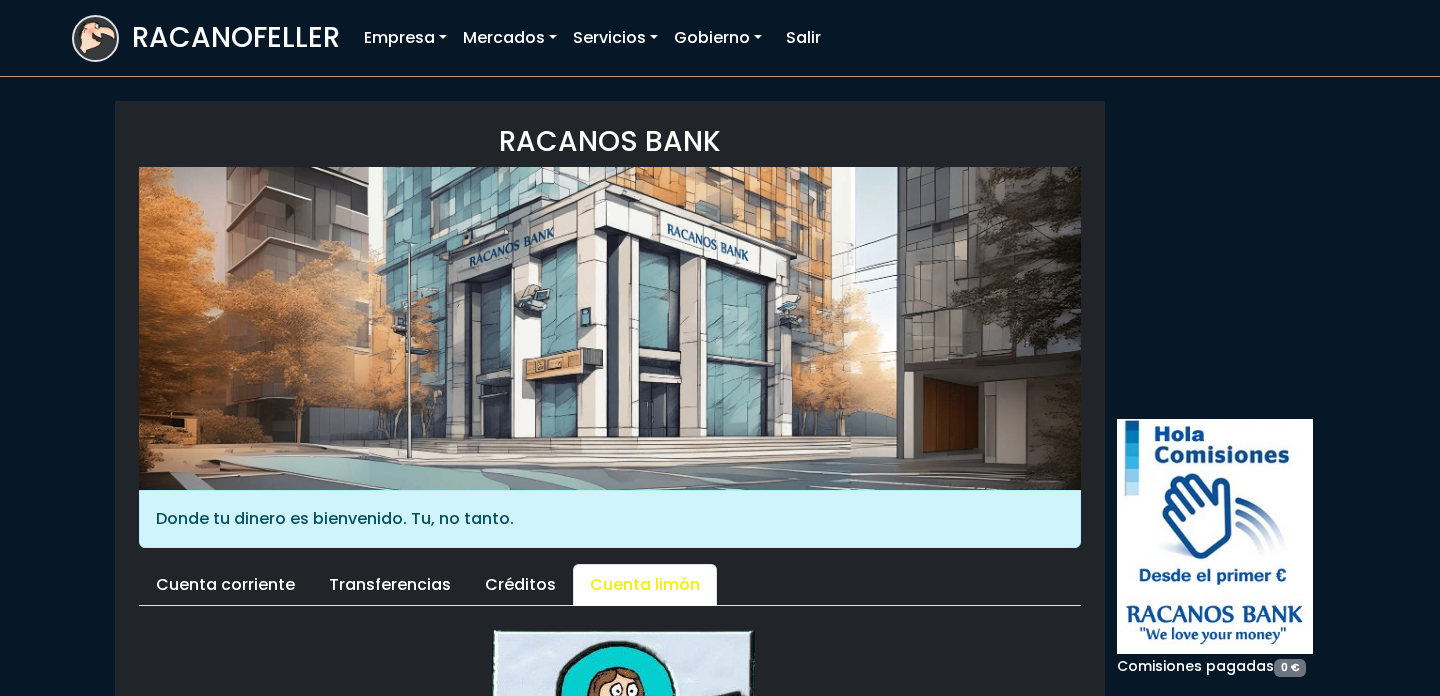 scroll, scrollTop: 0, scrollLeft: 0, axis: both 